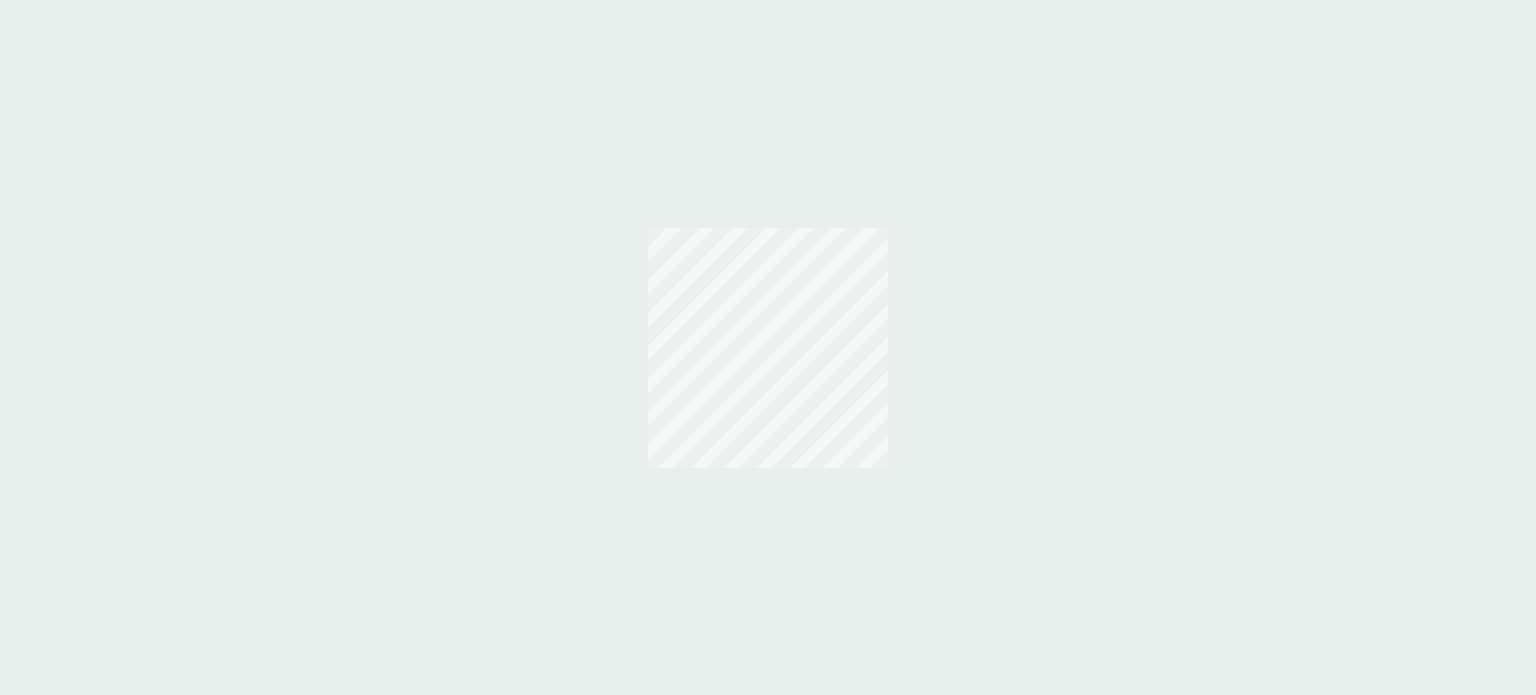 scroll, scrollTop: 0, scrollLeft: 0, axis: both 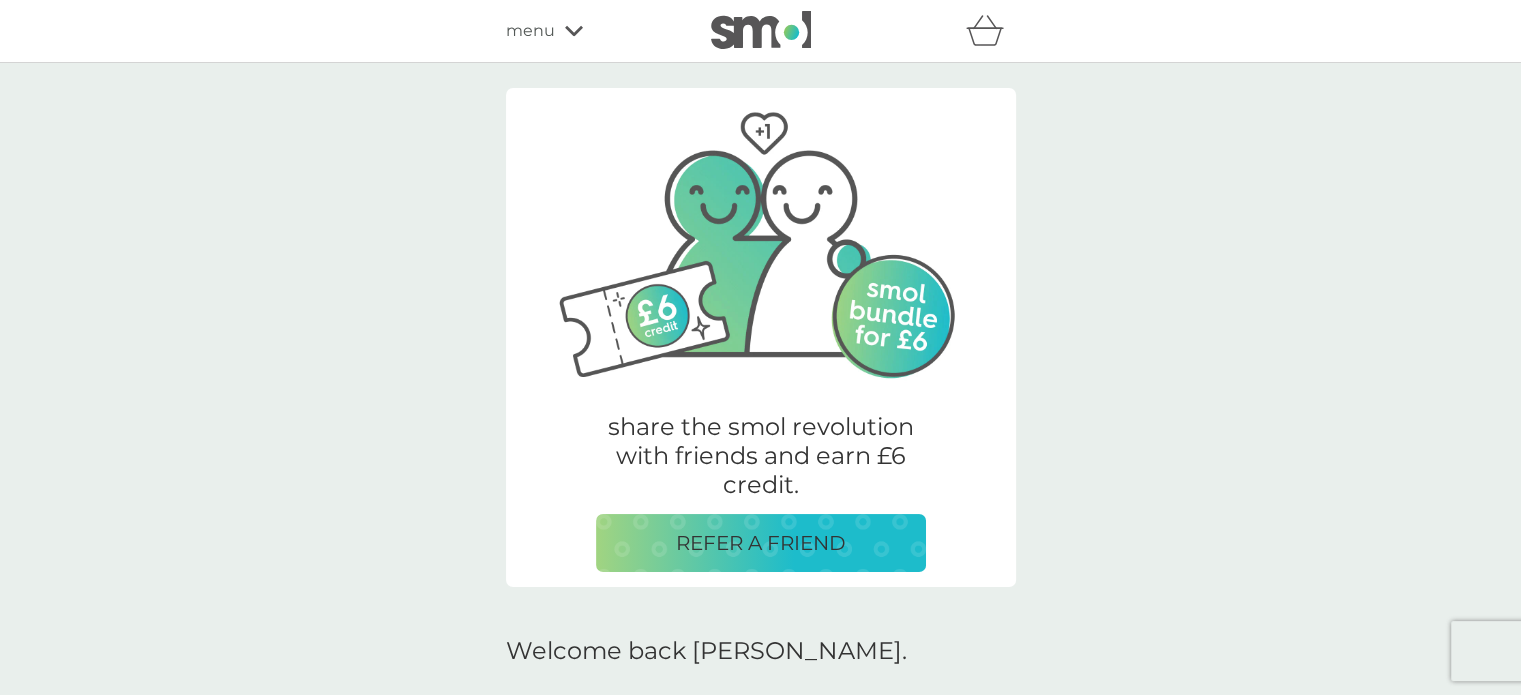 click on "share the smol revolution with friends and earn £6 credit. REFER A FRIEND Welcome back Aaman. your orders manage plans view upcoming orders track orders view past orders other actions track our impact refer a friend & you BOTH save shop smol products manage account would you also like ... bio laundry capsules £2.00 plan product fragrance-free laundry capsules £2.00 plan product floor cleaner £2.00 plan product multi purpose spray £2.00 plan product foaming bathroom spray £2.00 plan product fabric conditioner £5.75 £3.00 plan product dishbrush £10.00 plan product donate a wash £0.30 plan add on dishwasher storage caddy £8.50 bio laundry liquid £6.25 £3.00 plan product hand soap £8.50 plan product body bars £8.50 plan product toothbrushes £7.50 plan product washing up liquid £2.00 plan product stain gel £6.25 £3.00 plan product cloths £10.50 plan product sponges £6.25 plan product foaming handwash £3.00 plan product non-bio laundry storage caddy £8.50 non-bio laundry liquid £6.25 £3.00" at bounding box center [760, 2301] 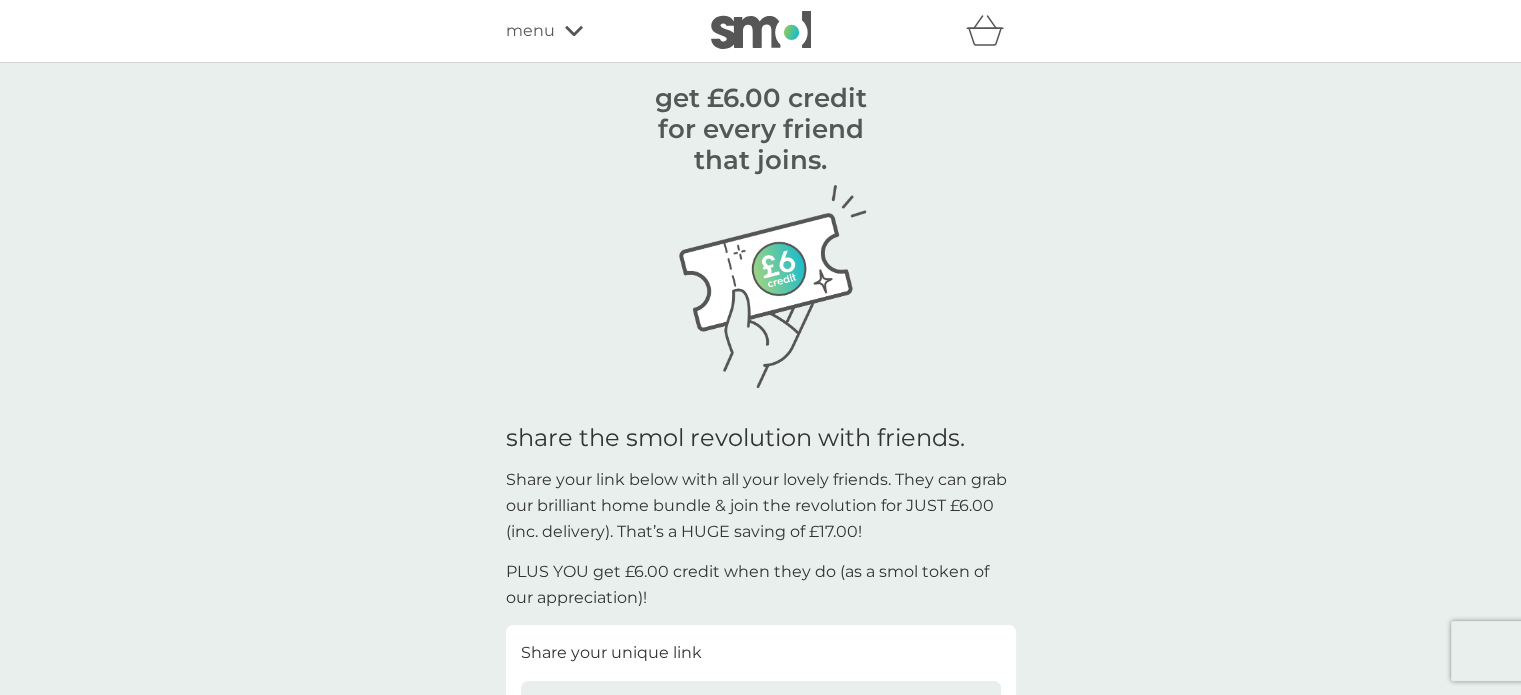 click on "get £6.00 credit
for every friend
that joins. they get a smol
bundle for £6.00, that's a HUGE saving of £17.00! share the
smol revolution
with friends. get £6.00 credit
for every friend
that joins. they get a smol
bundle for £6.00, that's a HUGE saving of £17.00! share the
smol revolution
with friends. get £6.00 credit
for every friend
that joins. ‹ › share the smol revolution with friends. Share your link below with all your lovely friends. They can grab our brilliant home bundle & join the revolution for JUST £6.00 (inc. delivery). That’s a HUGE saving of £17.00!  PLUS YOU get £6.00 credit when they do (as a smol token of our appreciation)! Share your unique link http://smol.refr.cc/default/u/aamank SHARE LINK ● ● ● ● ● ● ● ● ● ● ● ● ● ● ● ● ● ● ● ● ● ● ● ● ● ● ● ● ● ● ● ● ● ● ● ● ● ● ● ● ● ● ● ● ● ● ● ● ● ● ● ● ● ● ● ● ● ● ● ● ● ● ● ● ● ● ● ● ● ● faqs." at bounding box center (760, 651) 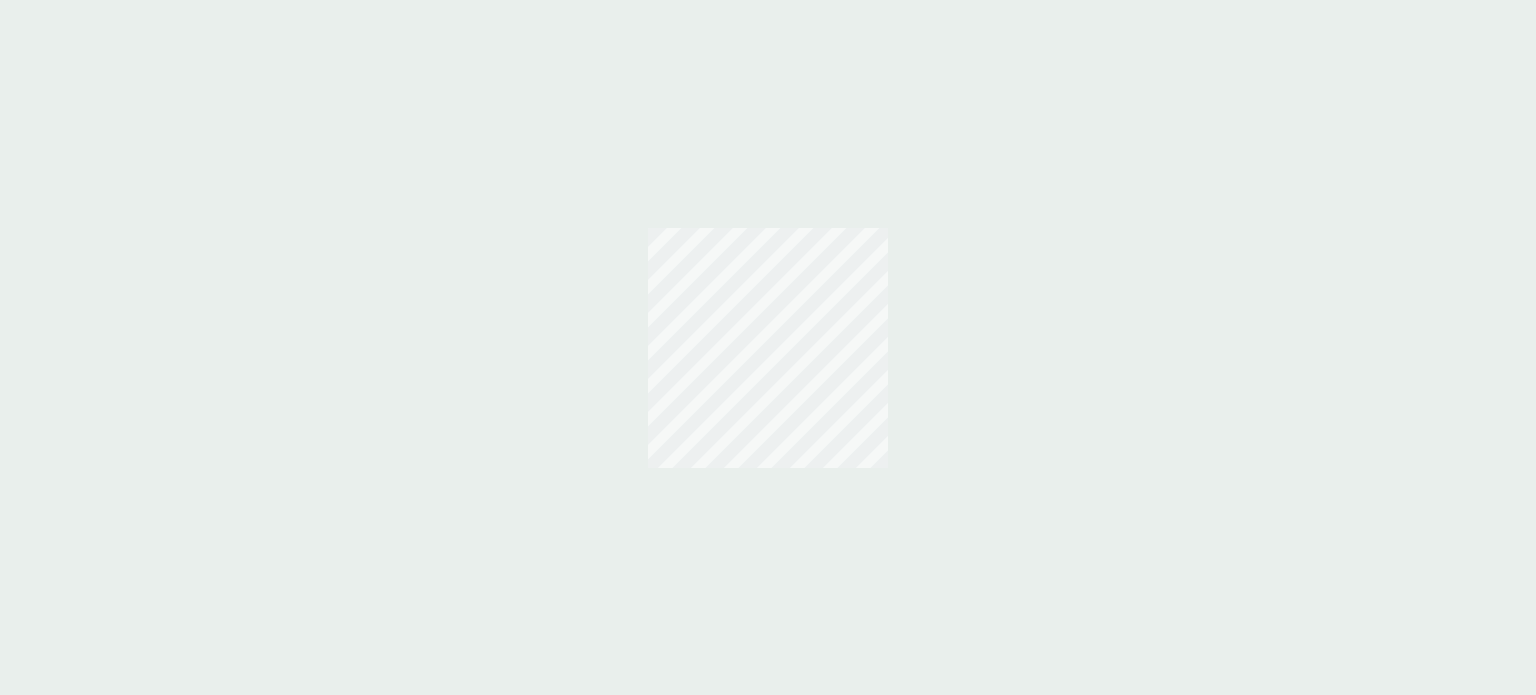 scroll, scrollTop: 0, scrollLeft: 0, axis: both 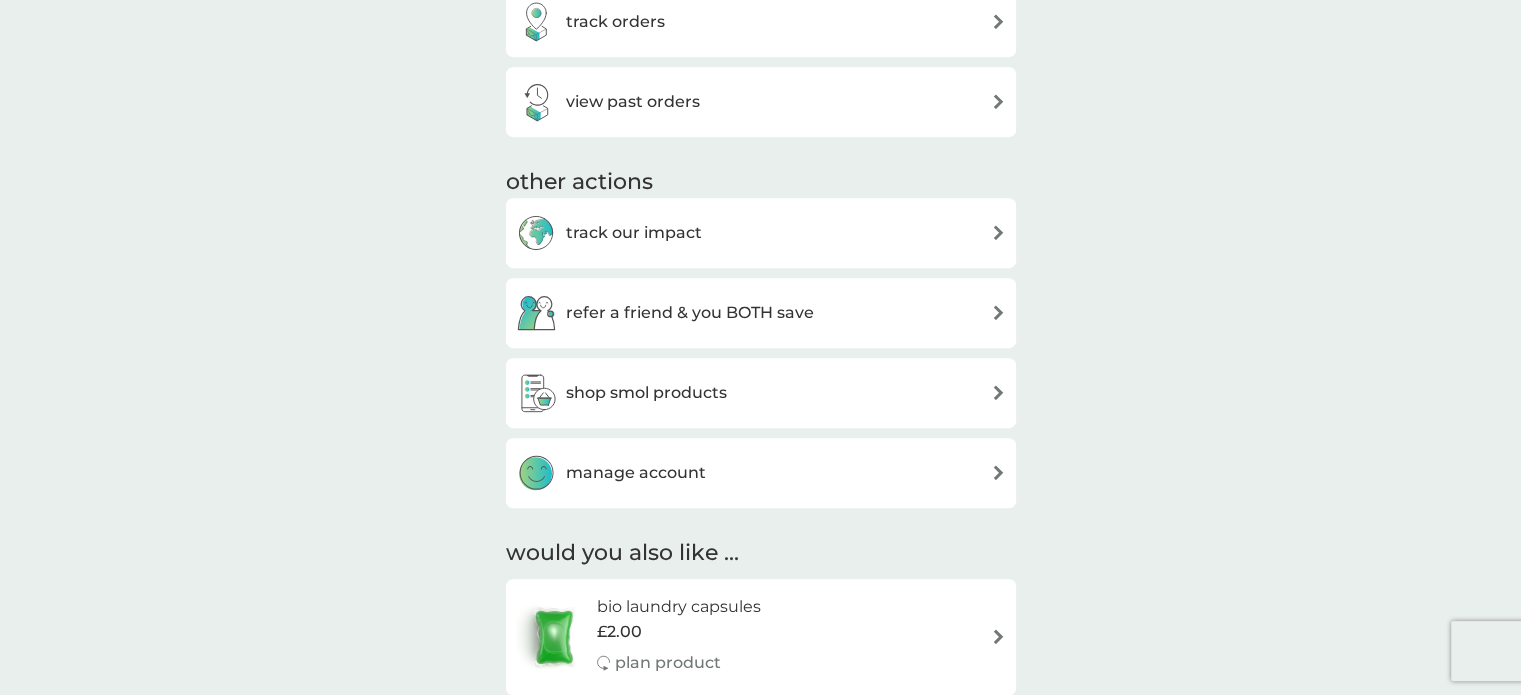 click on "manage account" at bounding box center [761, 473] 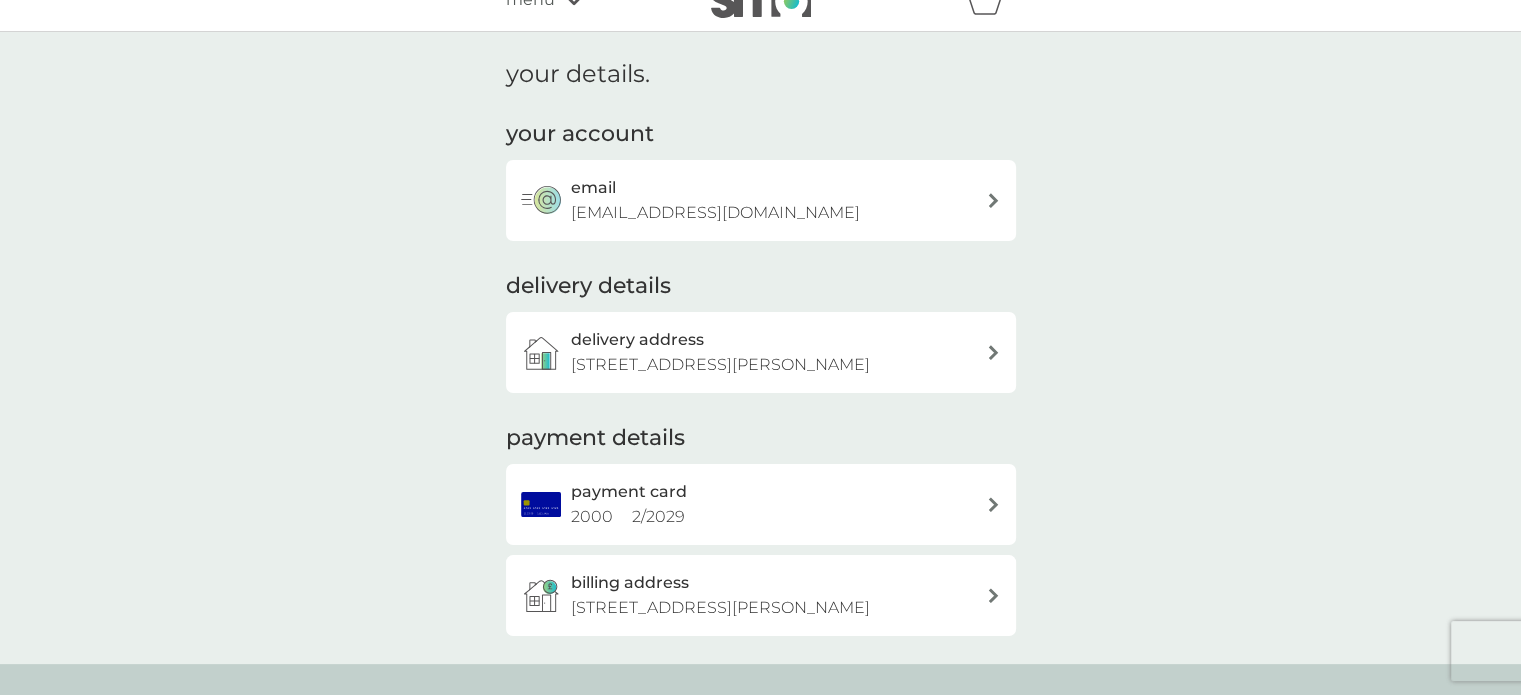 scroll, scrollTop: 0, scrollLeft: 0, axis: both 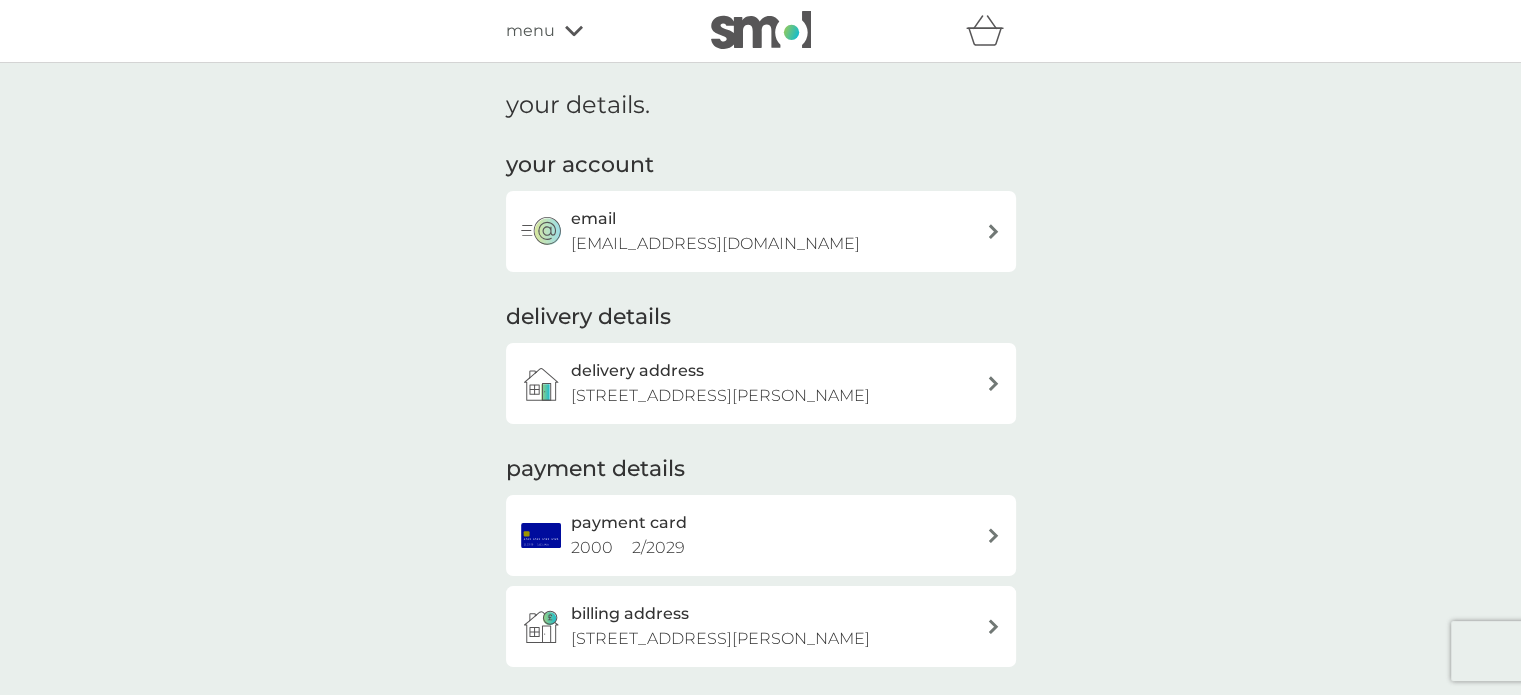 click on "refer a friend & you BOTH save smol impact smol shop your smol plans your upcoming orders your details order history logout menu" at bounding box center [761, 31] 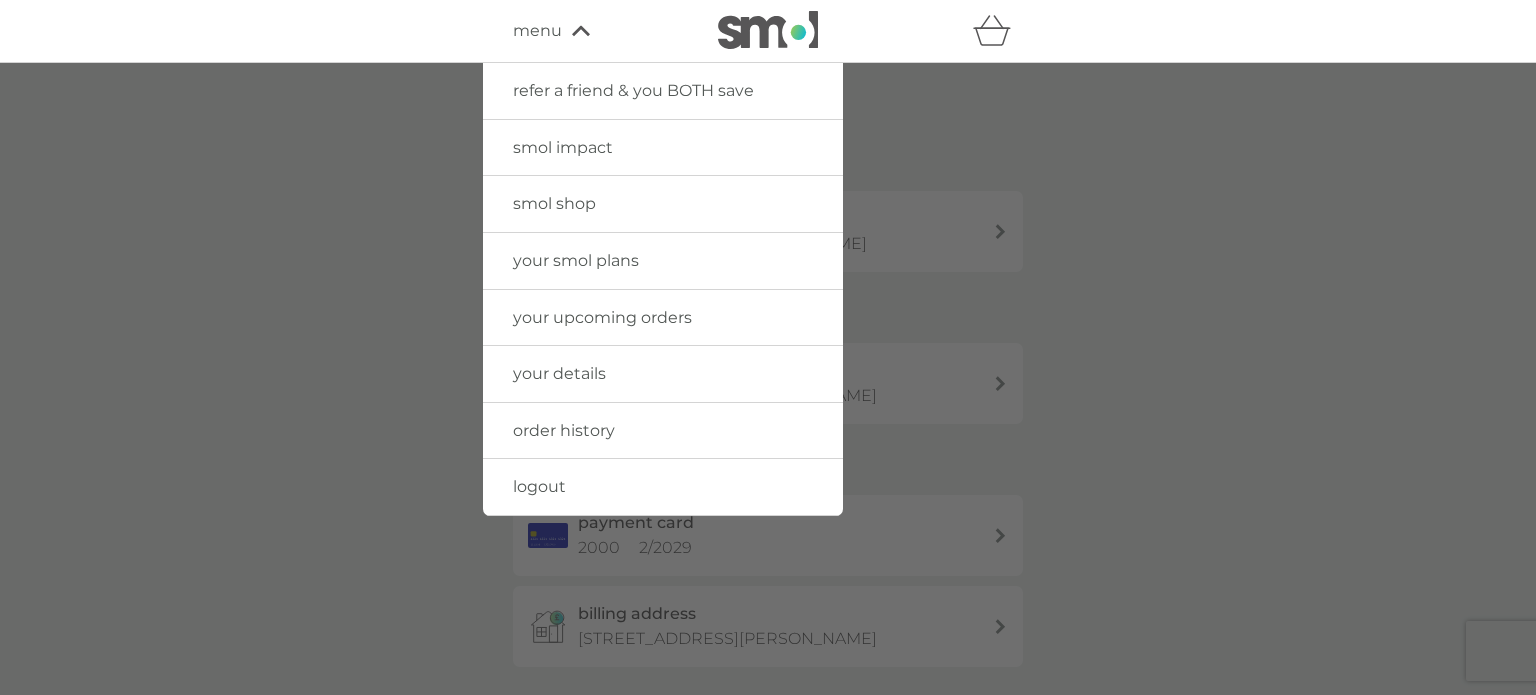 click on "smol impact" at bounding box center [563, 147] 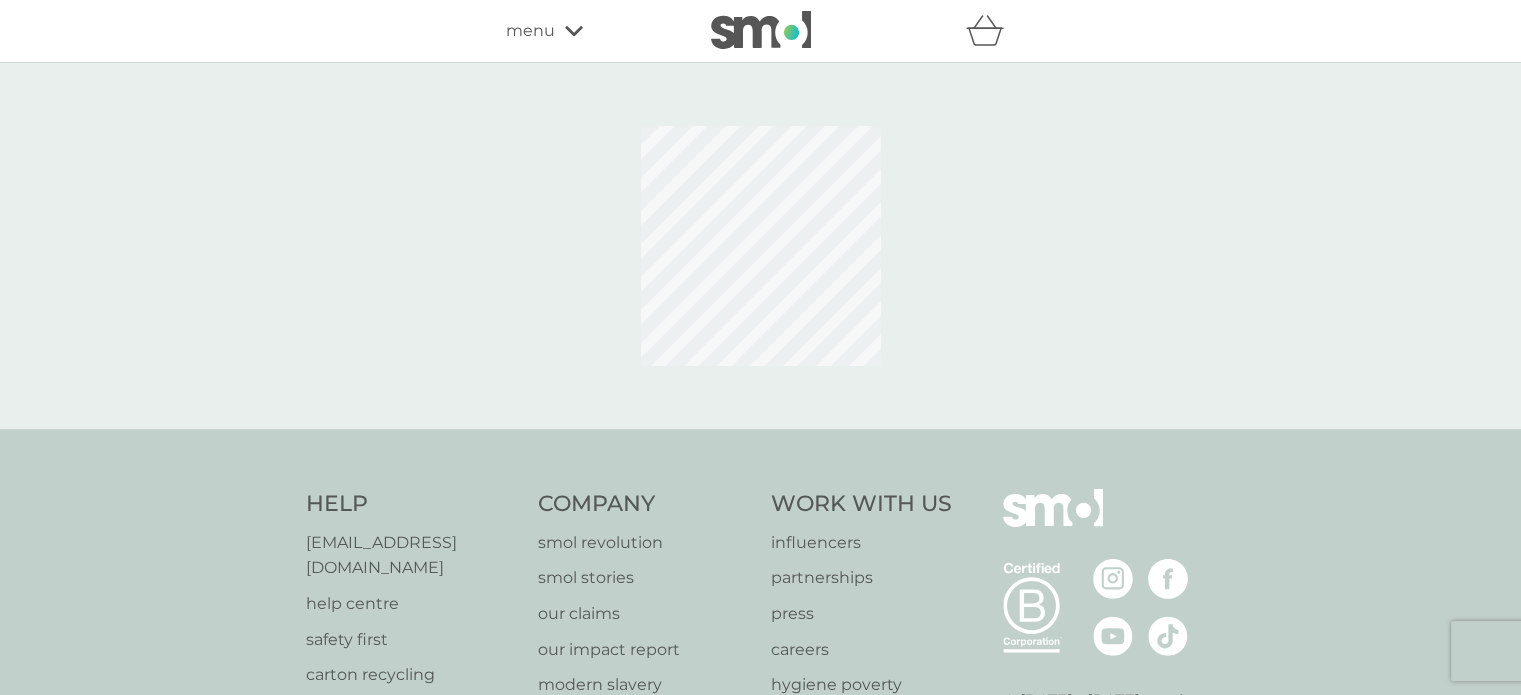 click at bounding box center (761, 31) 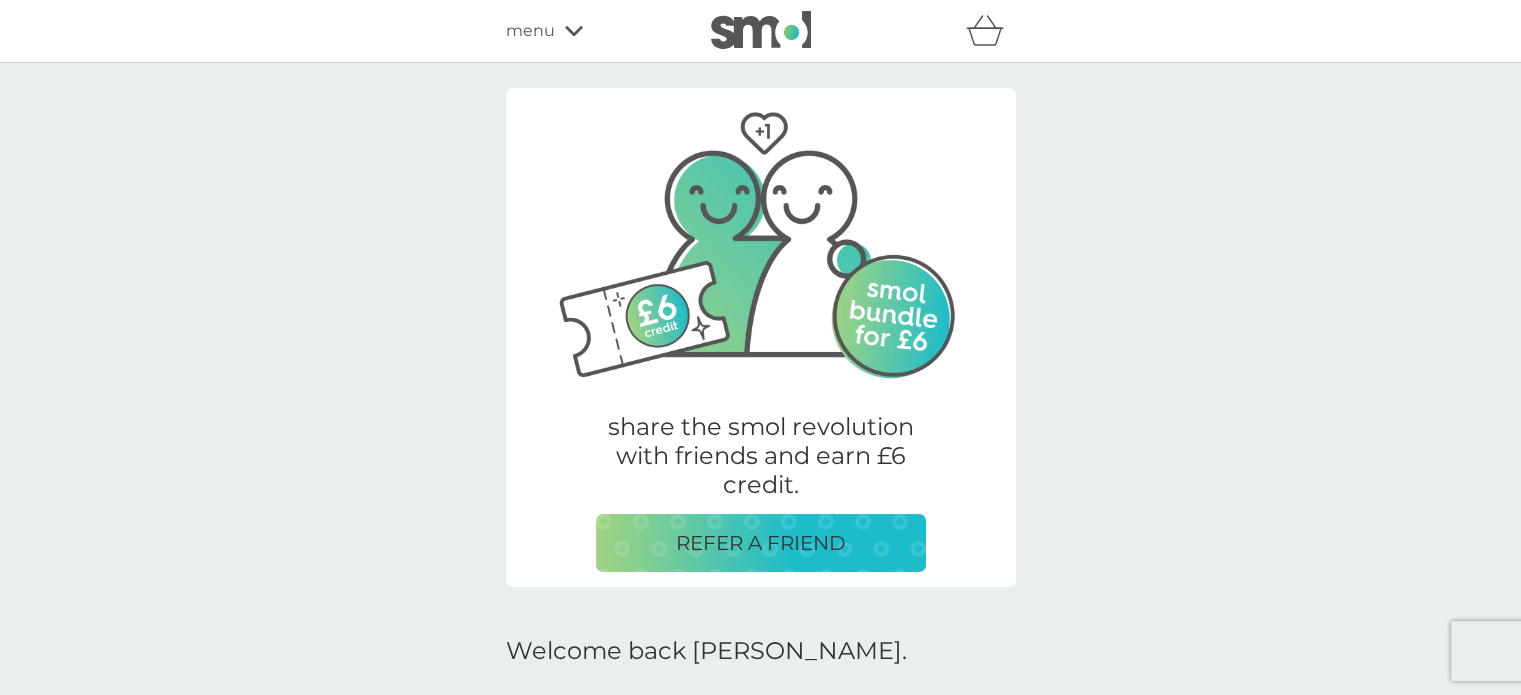 click at bounding box center (761, 30) 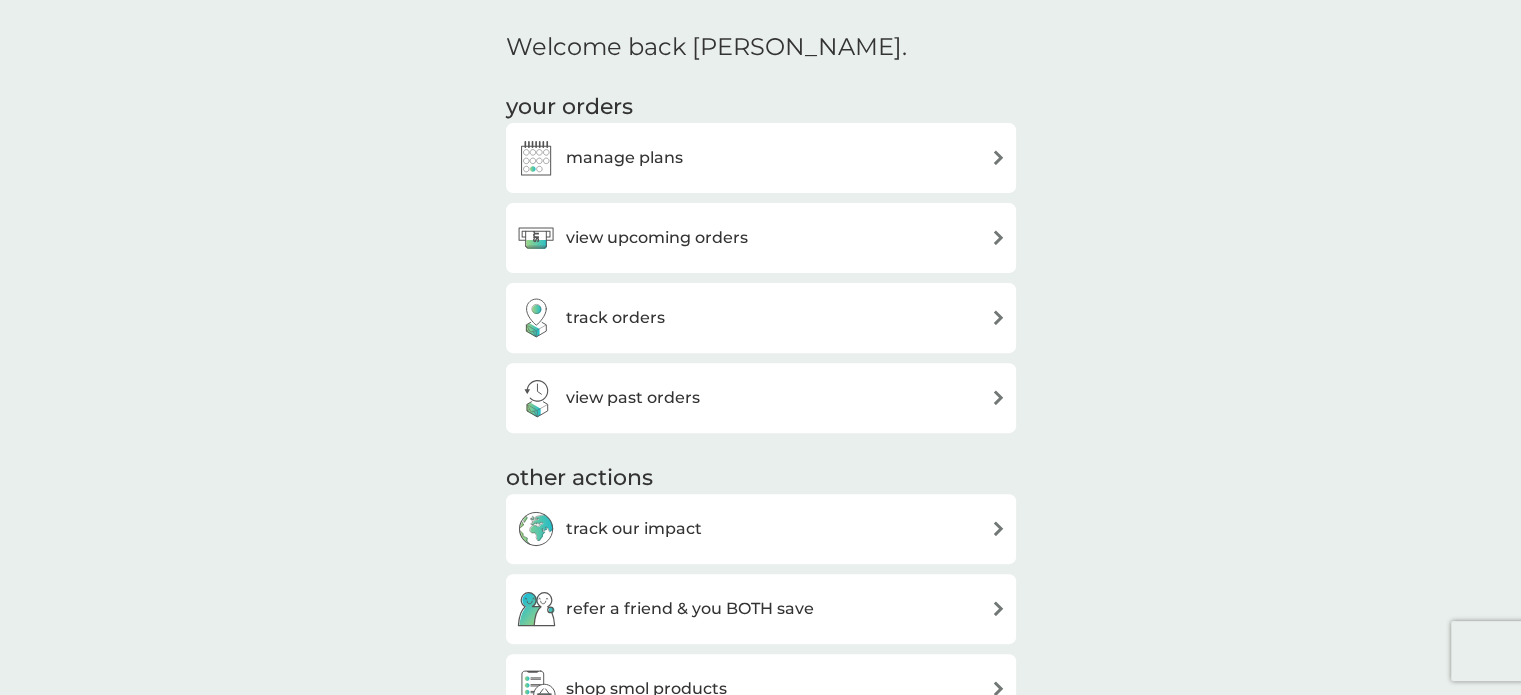 scroll, scrollTop: 600, scrollLeft: 0, axis: vertical 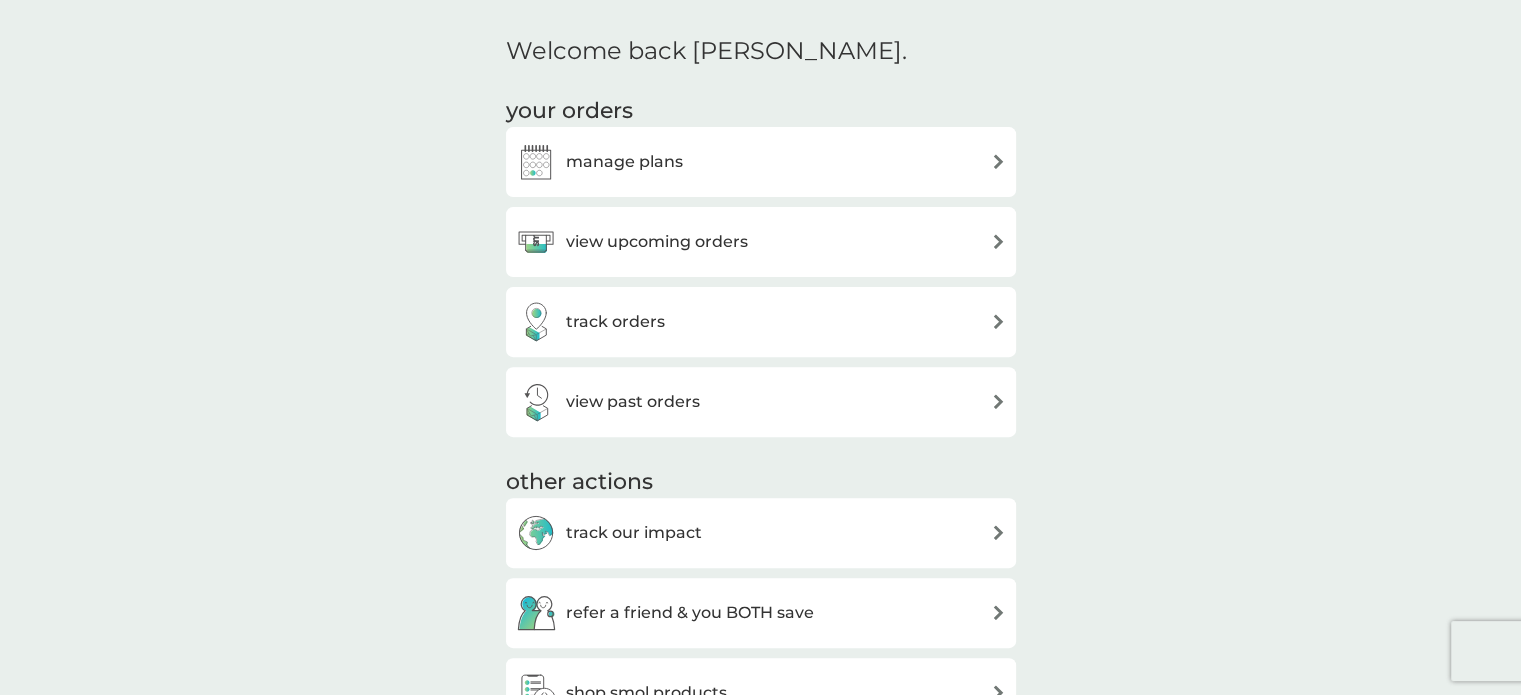 click on "manage plans" at bounding box center (761, 162) 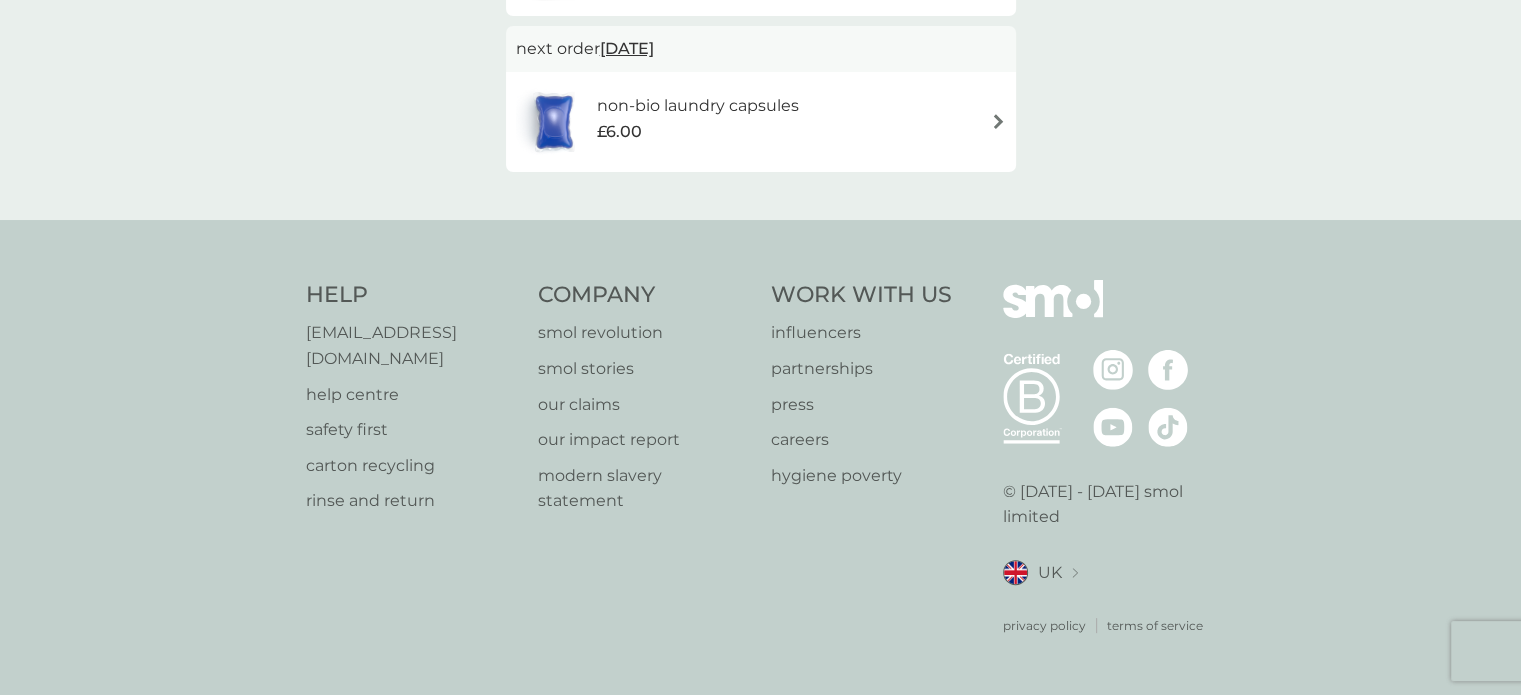 scroll, scrollTop: 0, scrollLeft: 0, axis: both 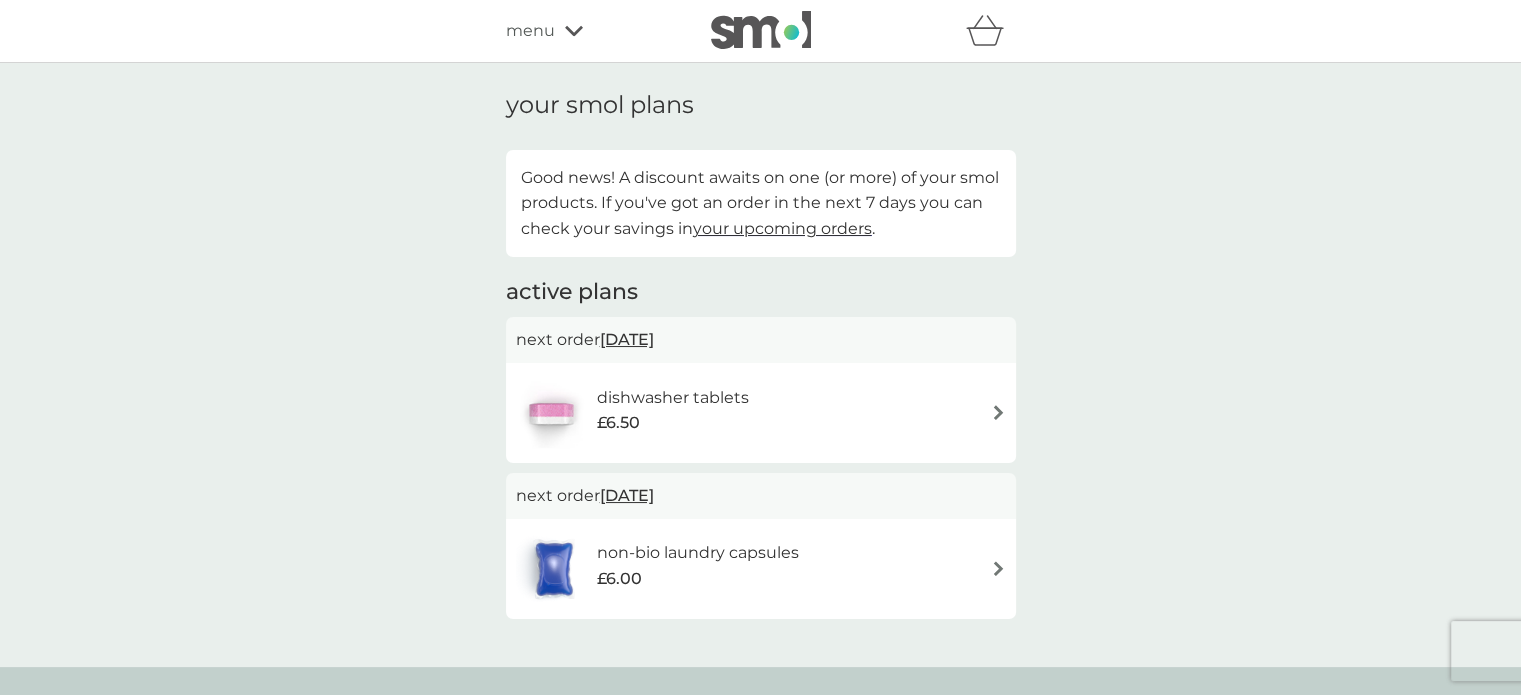 click on "£6.00" at bounding box center (698, 579) 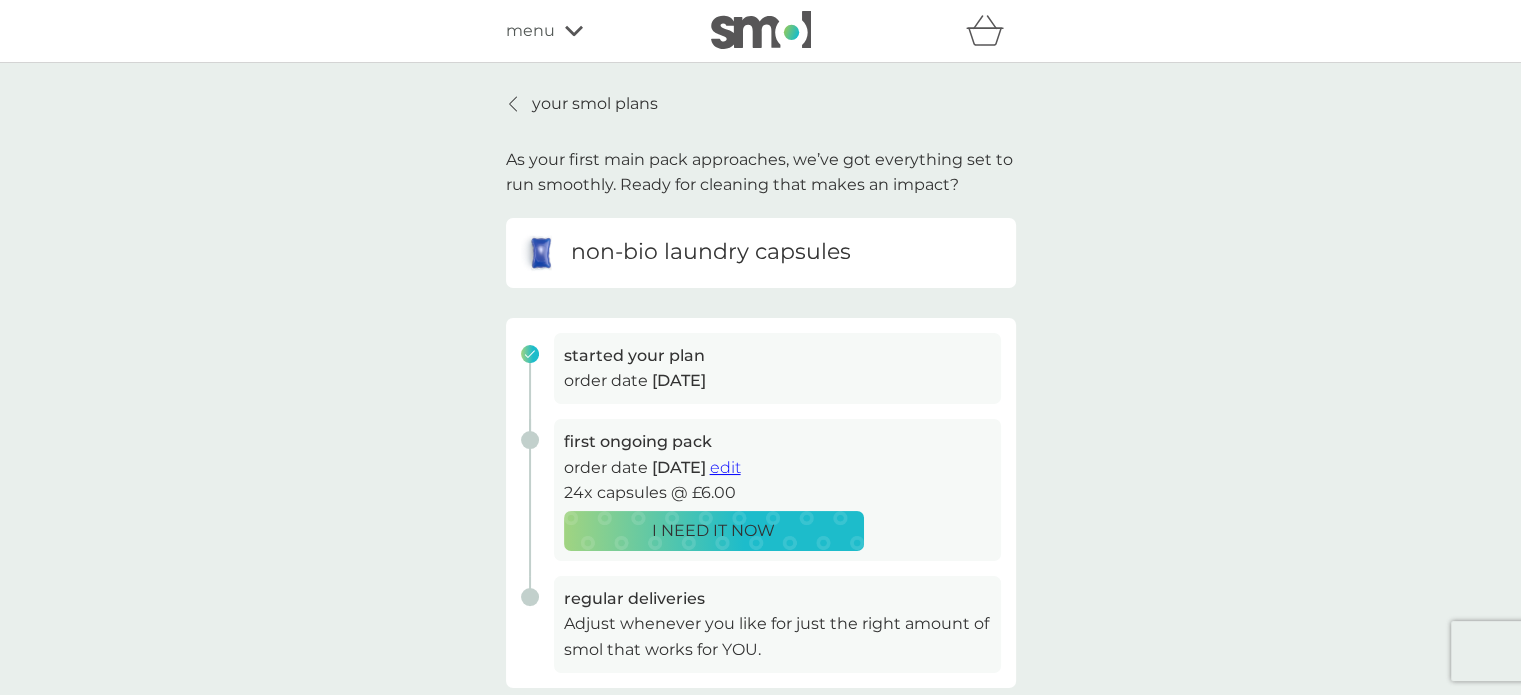 click on "[DATE]" at bounding box center [679, 380] 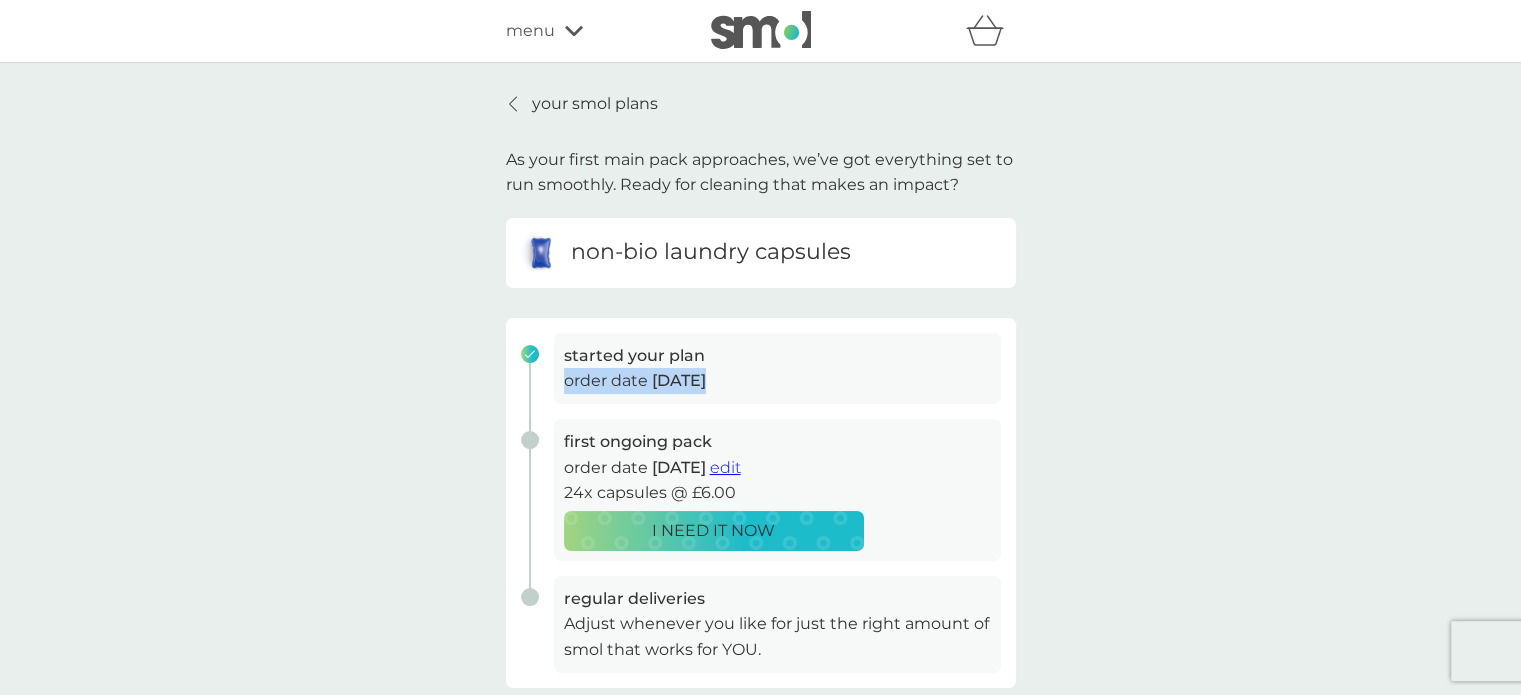 click on "[DATE]" at bounding box center [679, 380] 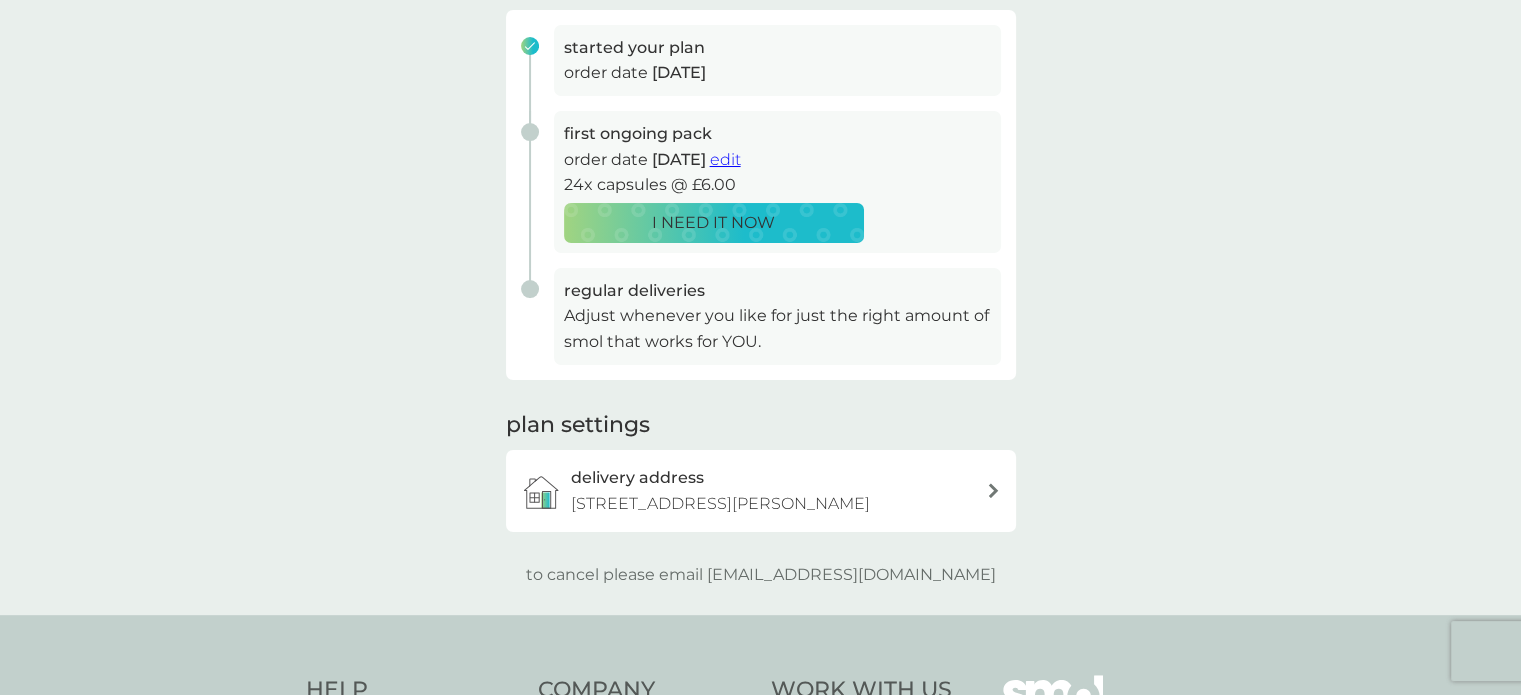 scroll, scrollTop: 400, scrollLeft: 0, axis: vertical 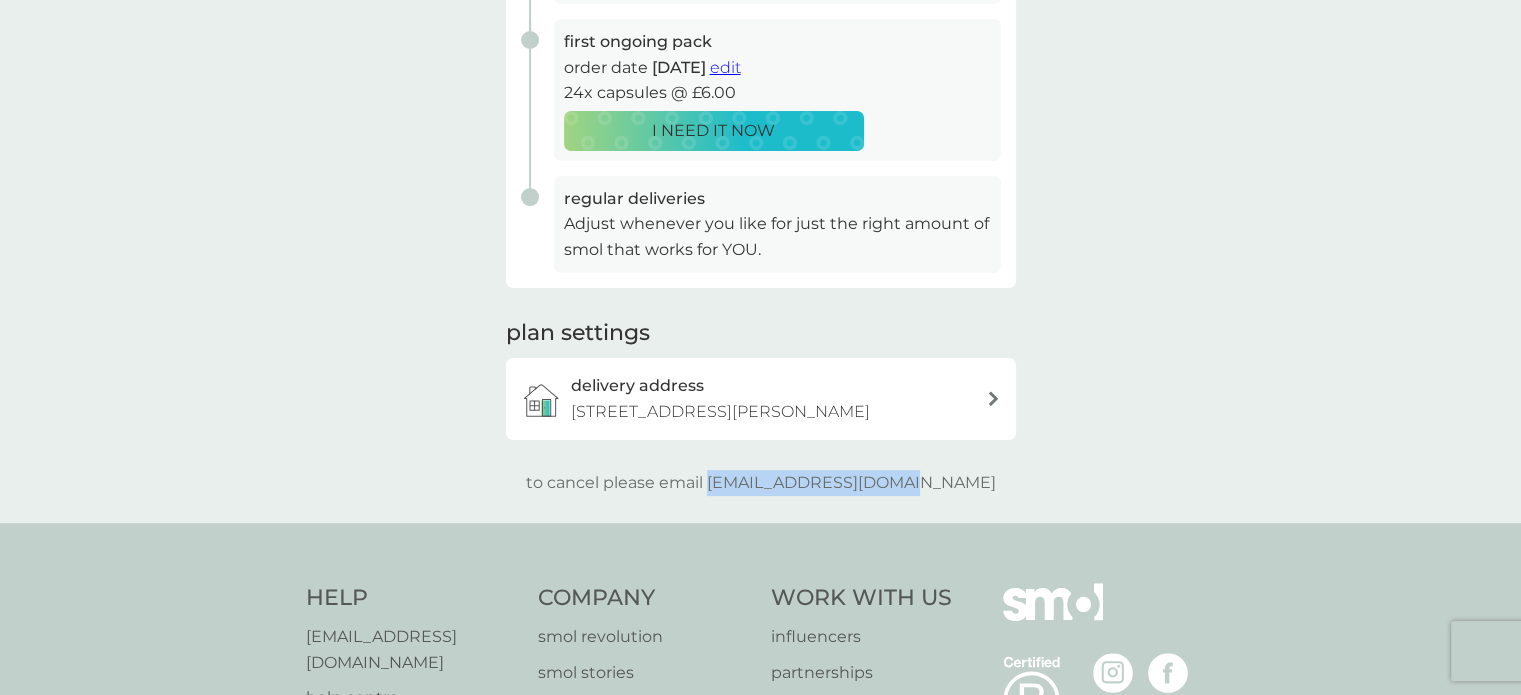 drag, startPoint x: 752, startPoint y: 508, endPoint x: 948, endPoint y: 503, distance: 196.06377 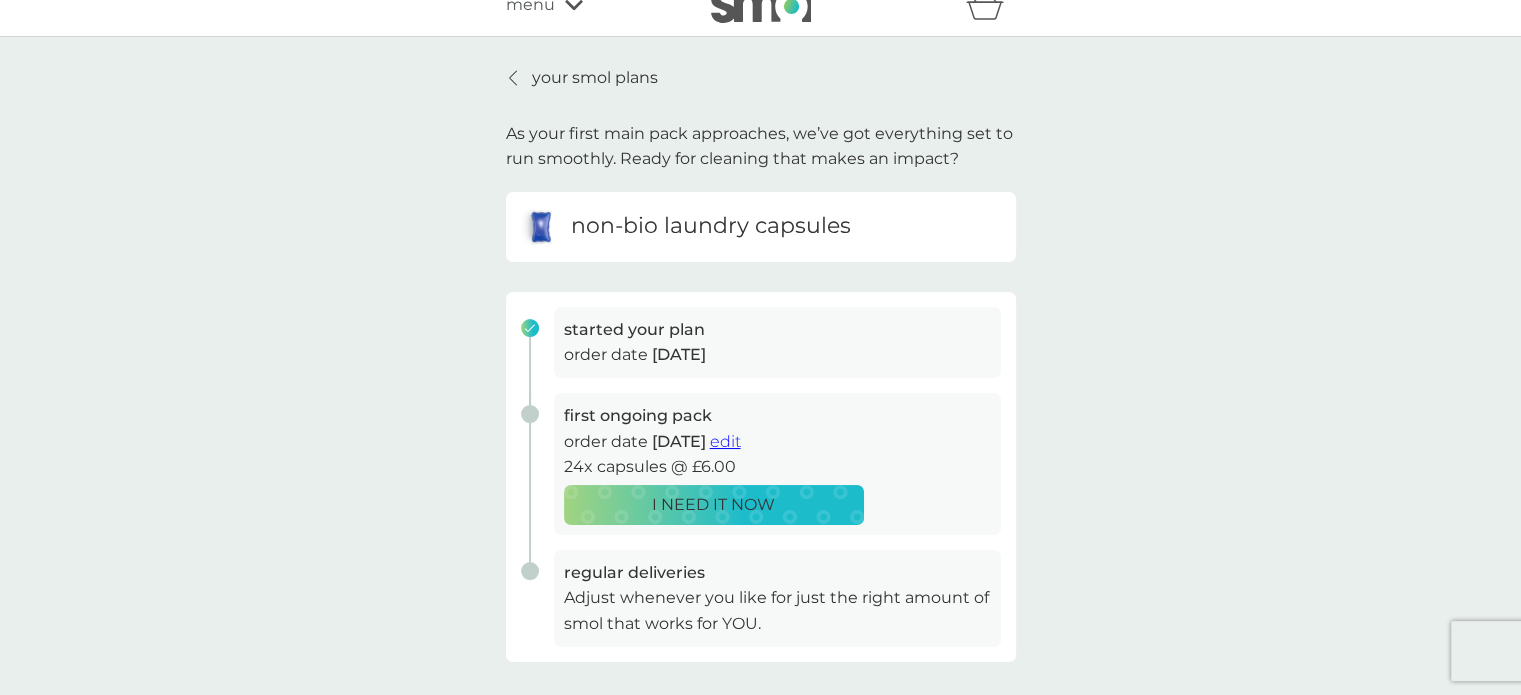 scroll, scrollTop: 0, scrollLeft: 0, axis: both 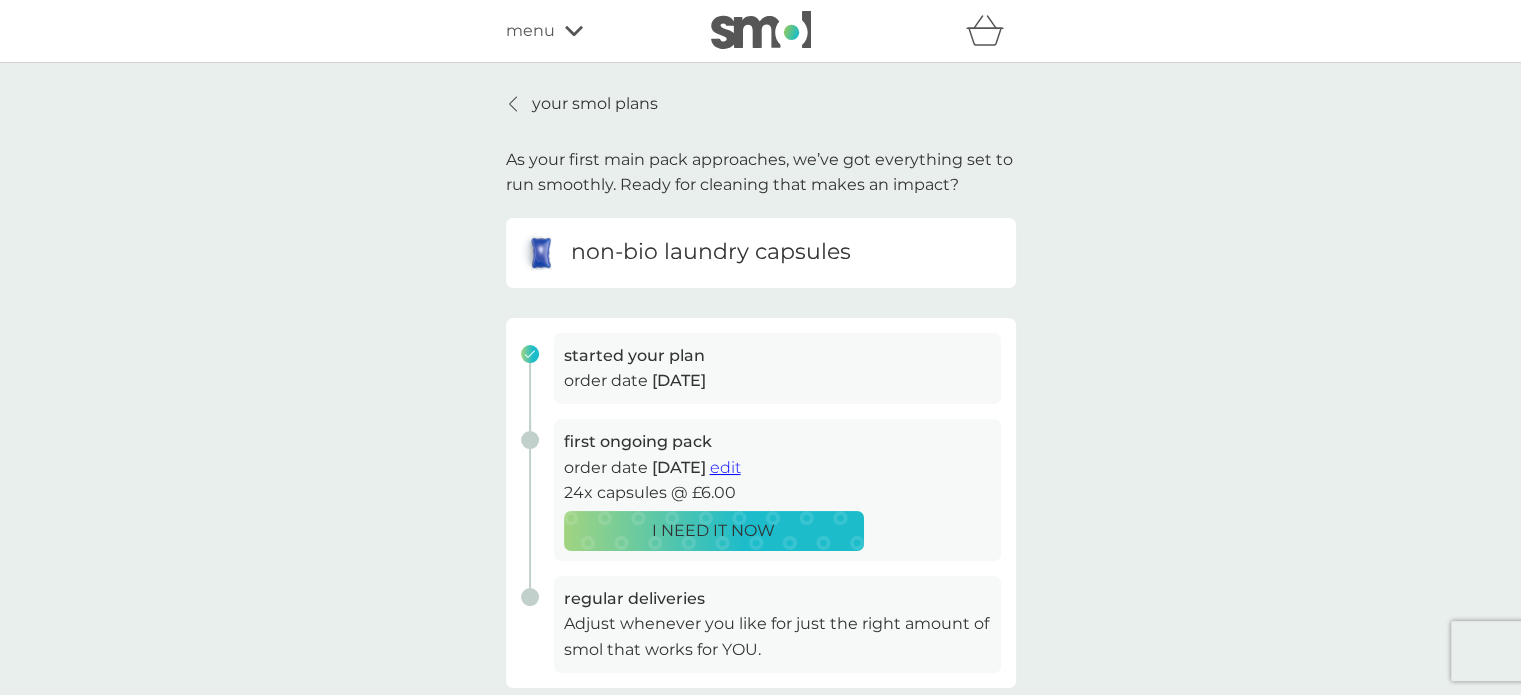click on "your smol plans As your first main pack approaches, we’ve got everything set to run smoothly. Ready for cleaning that makes an impact? non-bio laundry capsules started your plan order date   11 Jul 2025 first ongoing pack order date   7 Nov 2025   edit 24x capsules @ £6.00 I NEED IT NOW regular deliveries Adjust whenever you like for just the right amount of smol that works for YOU. plan settings delivery address Flat 205, Tide Waiters House, 62 Blair Street, London, E14 0JL to cancel please email   help@smolproducts.com" at bounding box center (760, 493) 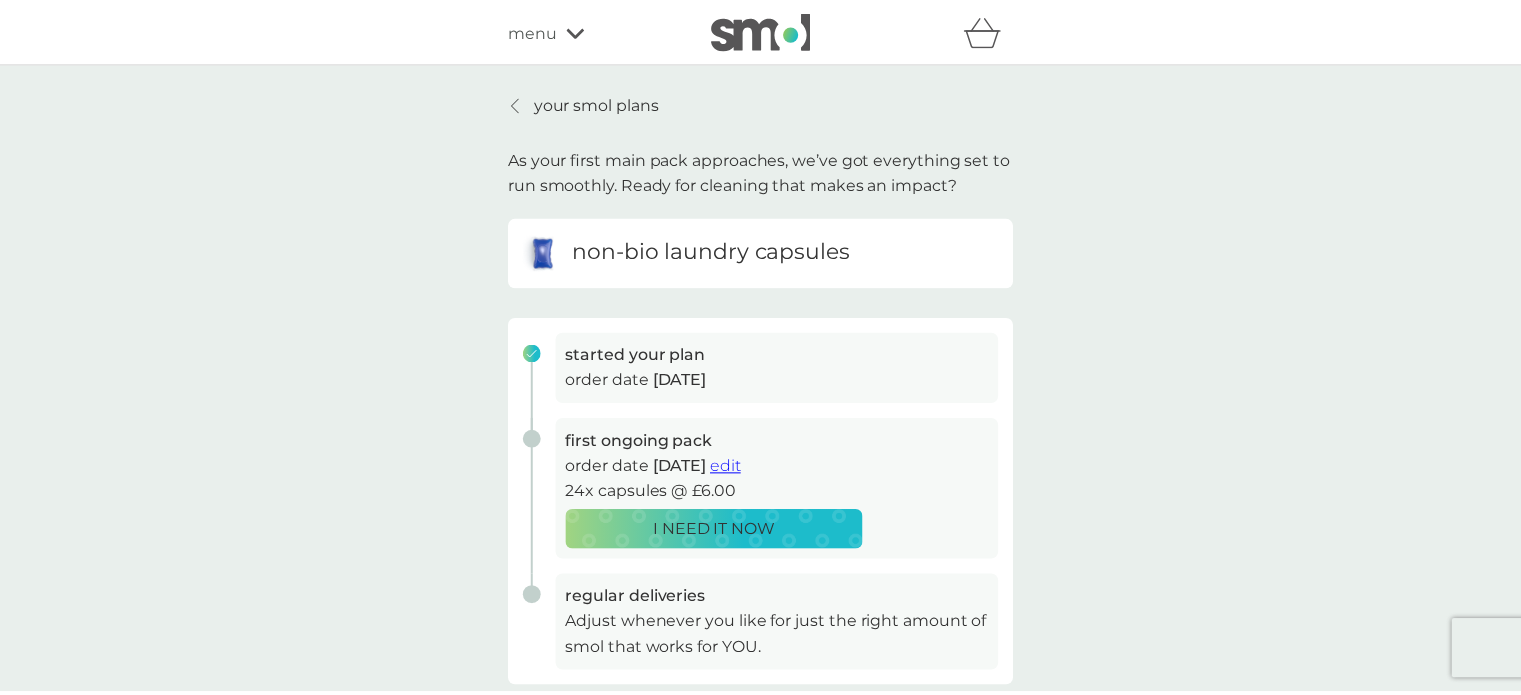 scroll, scrollTop: 0, scrollLeft: 0, axis: both 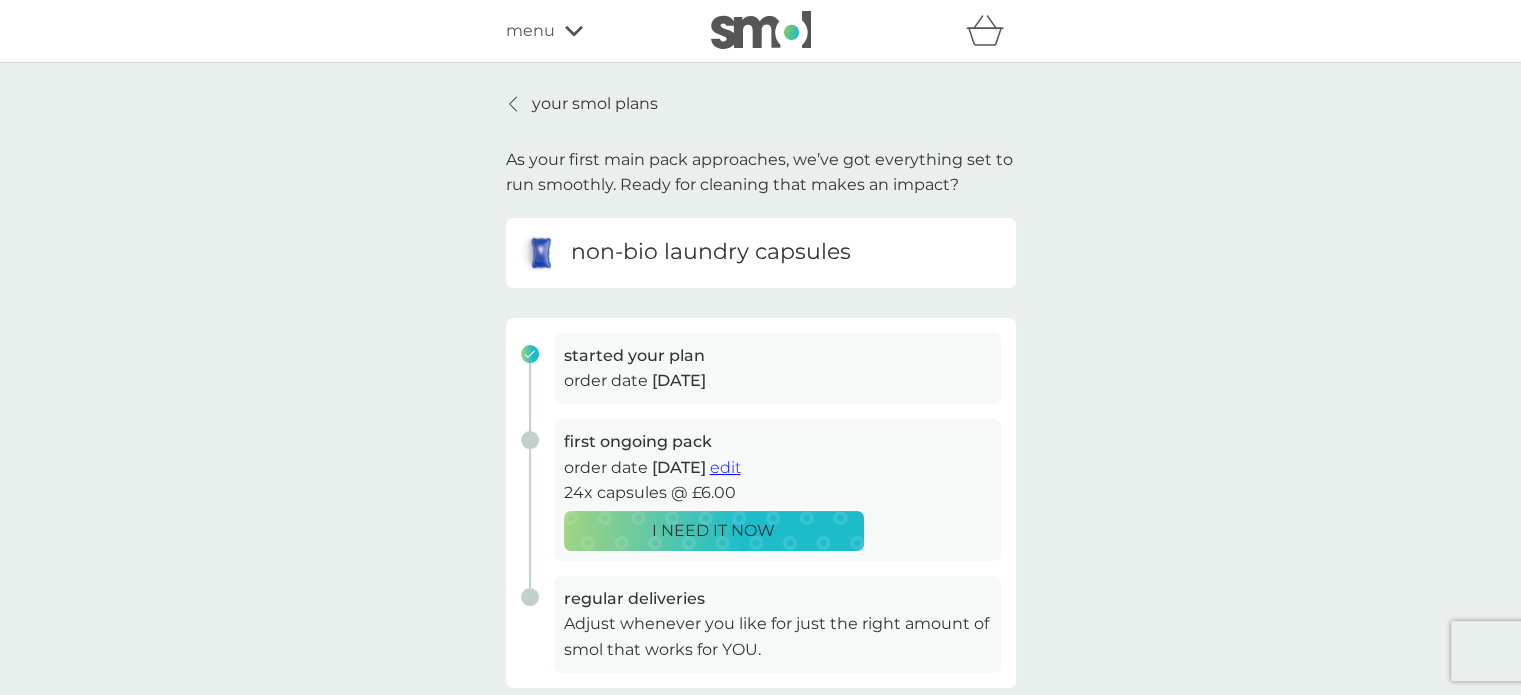 click on "menu" at bounding box center [530, 31] 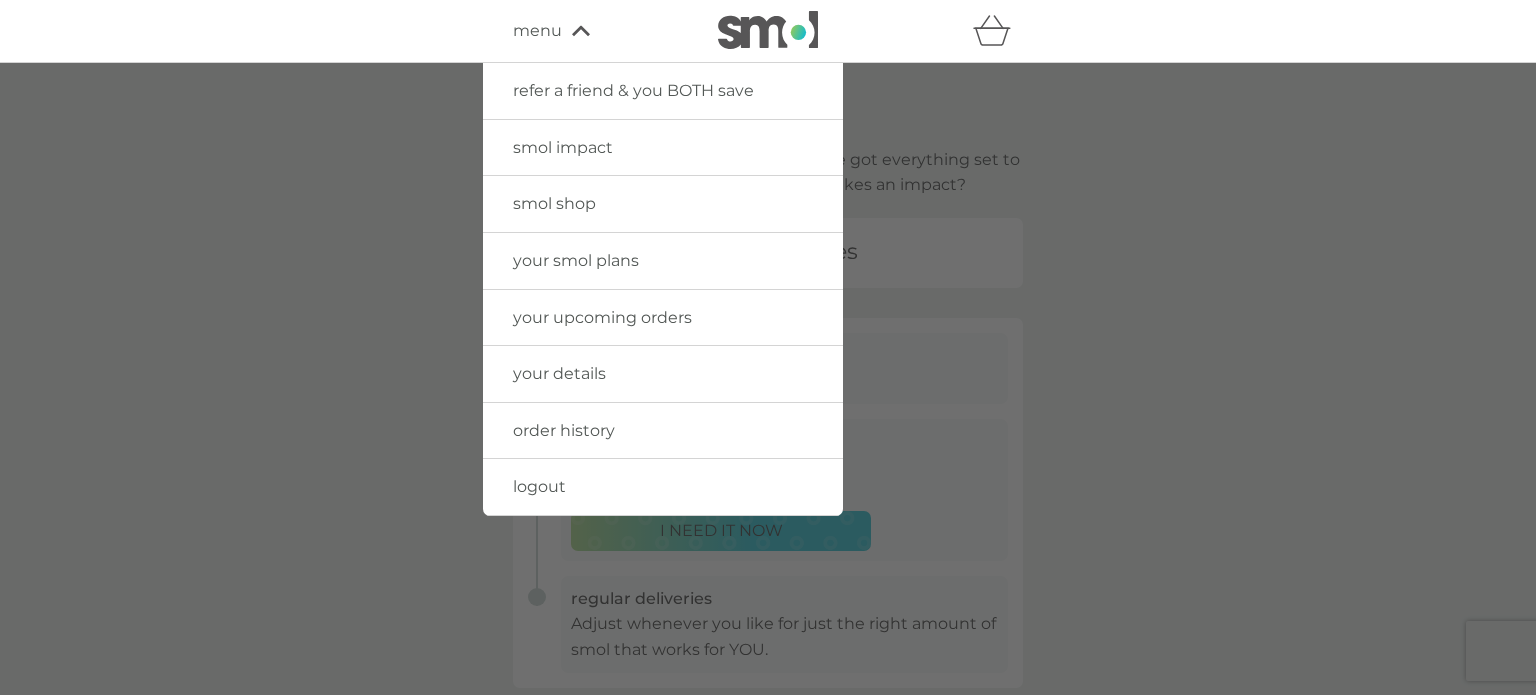 click on "your details" at bounding box center (559, 373) 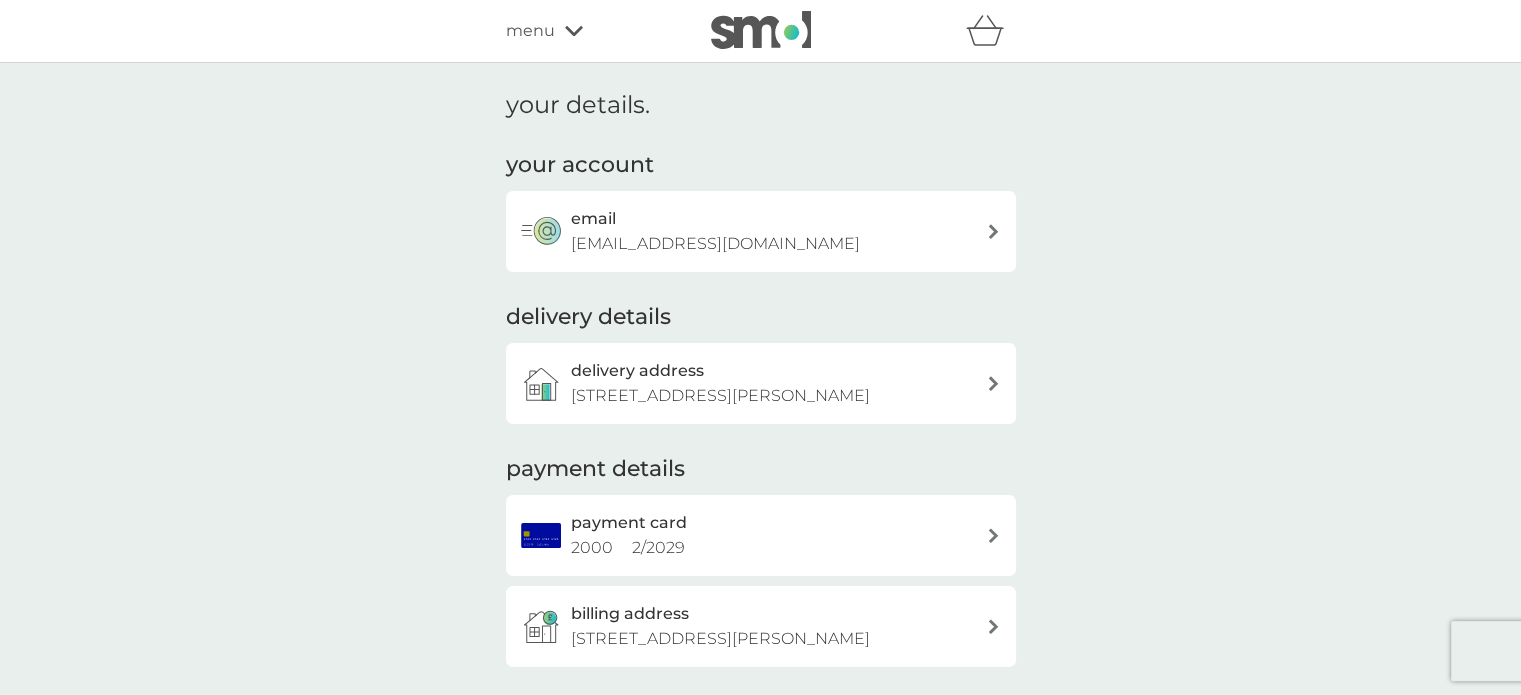 scroll, scrollTop: 0, scrollLeft: 0, axis: both 